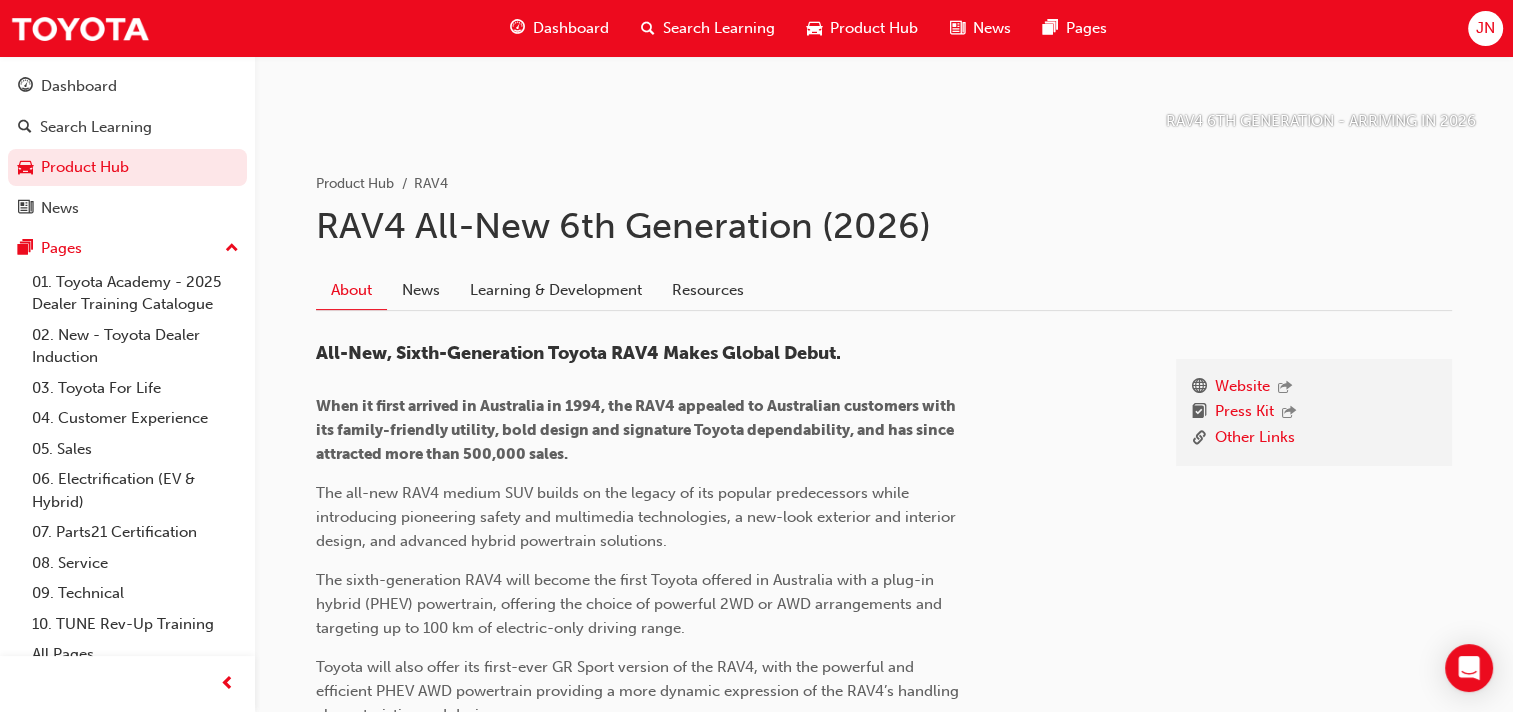 scroll, scrollTop: 286, scrollLeft: 0, axis: vertical 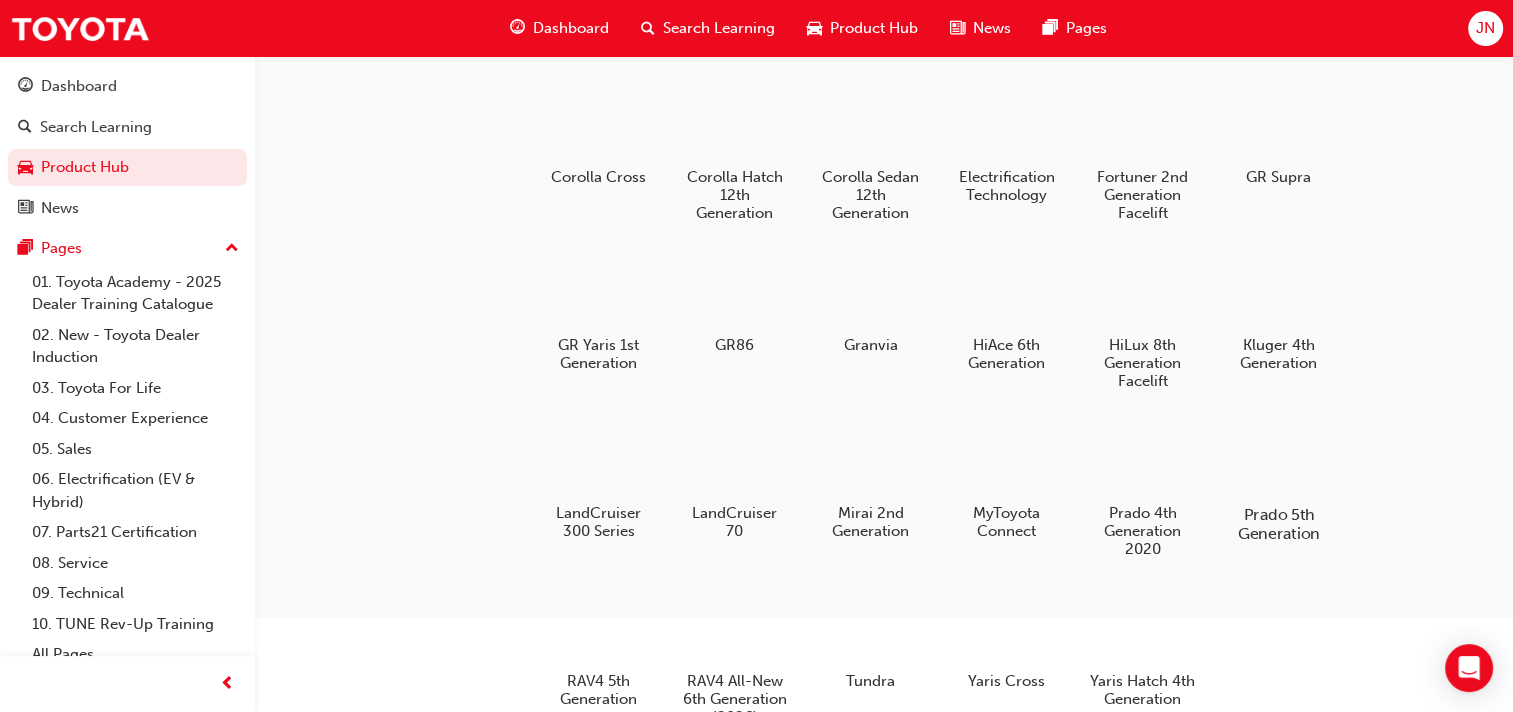 click on "Prado 5th Generation" at bounding box center (1278, 524) 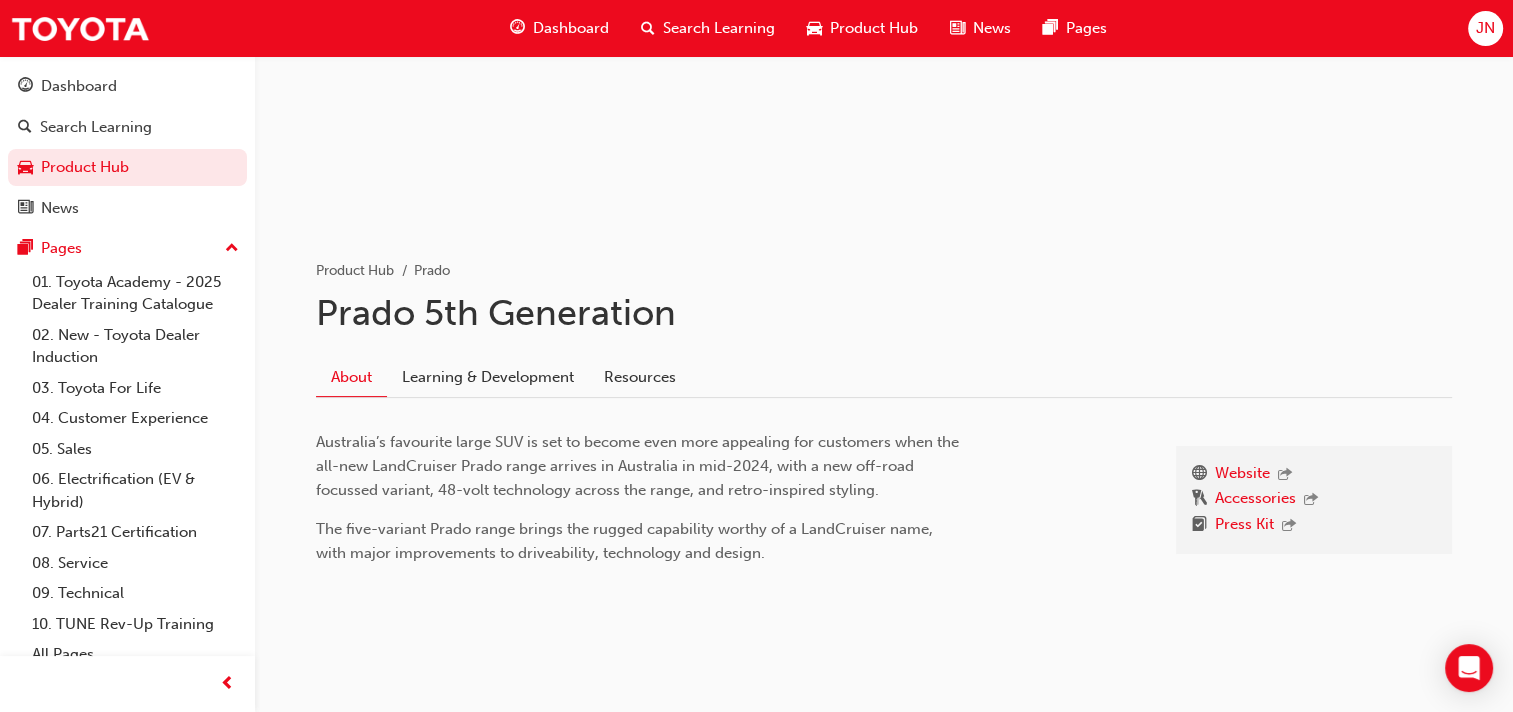 scroll, scrollTop: 245, scrollLeft: 0, axis: vertical 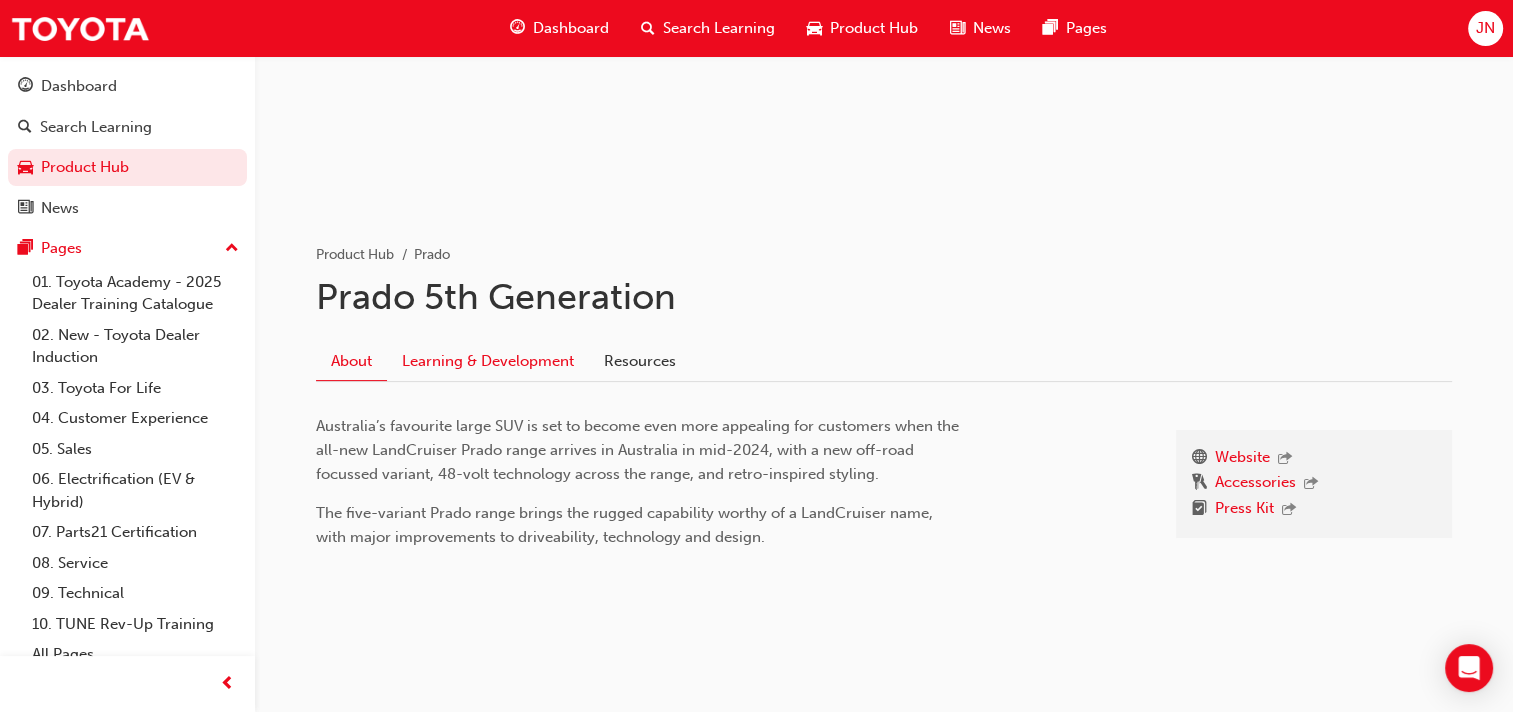 click on "Learning & Development" at bounding box center (488, 361) 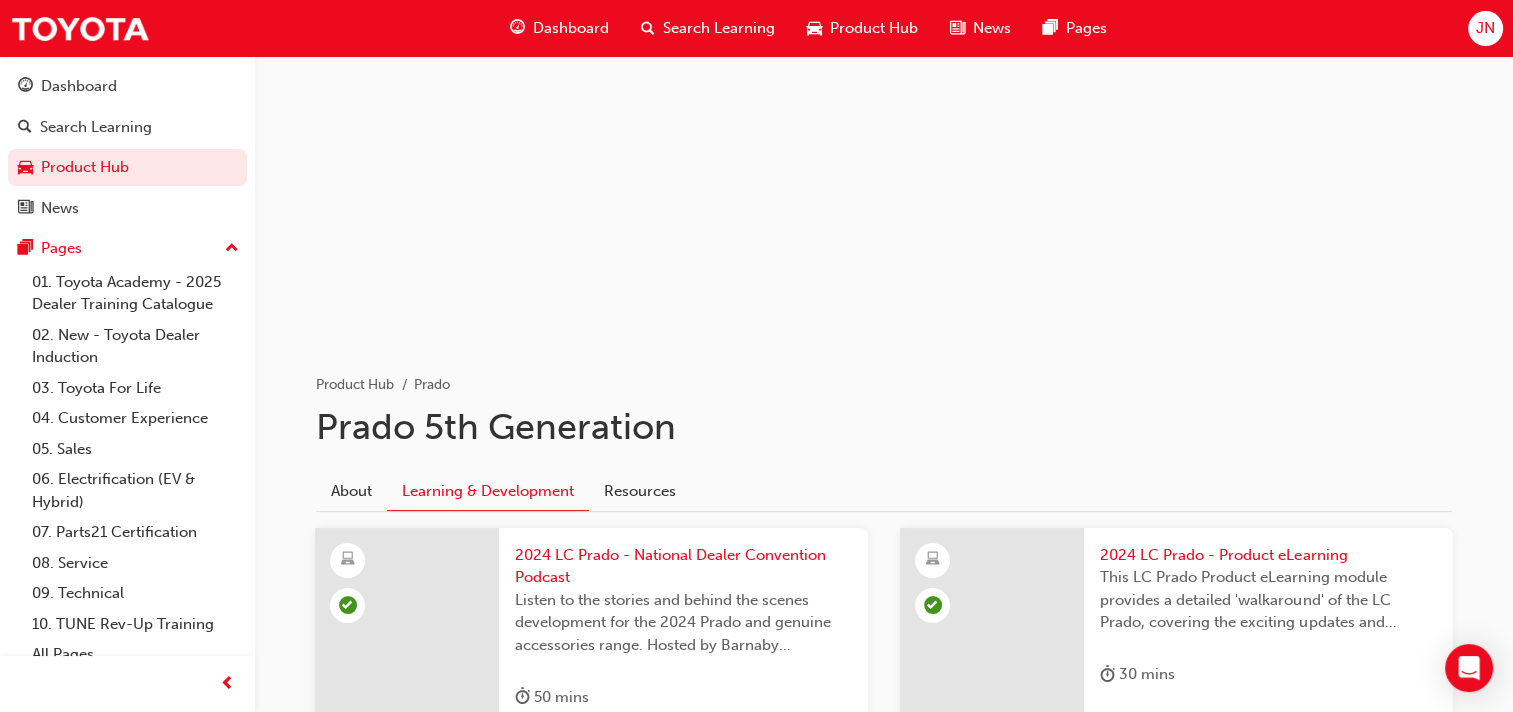 scroll, scrollTop: 99, scrollLeft: 0, axis: vertical 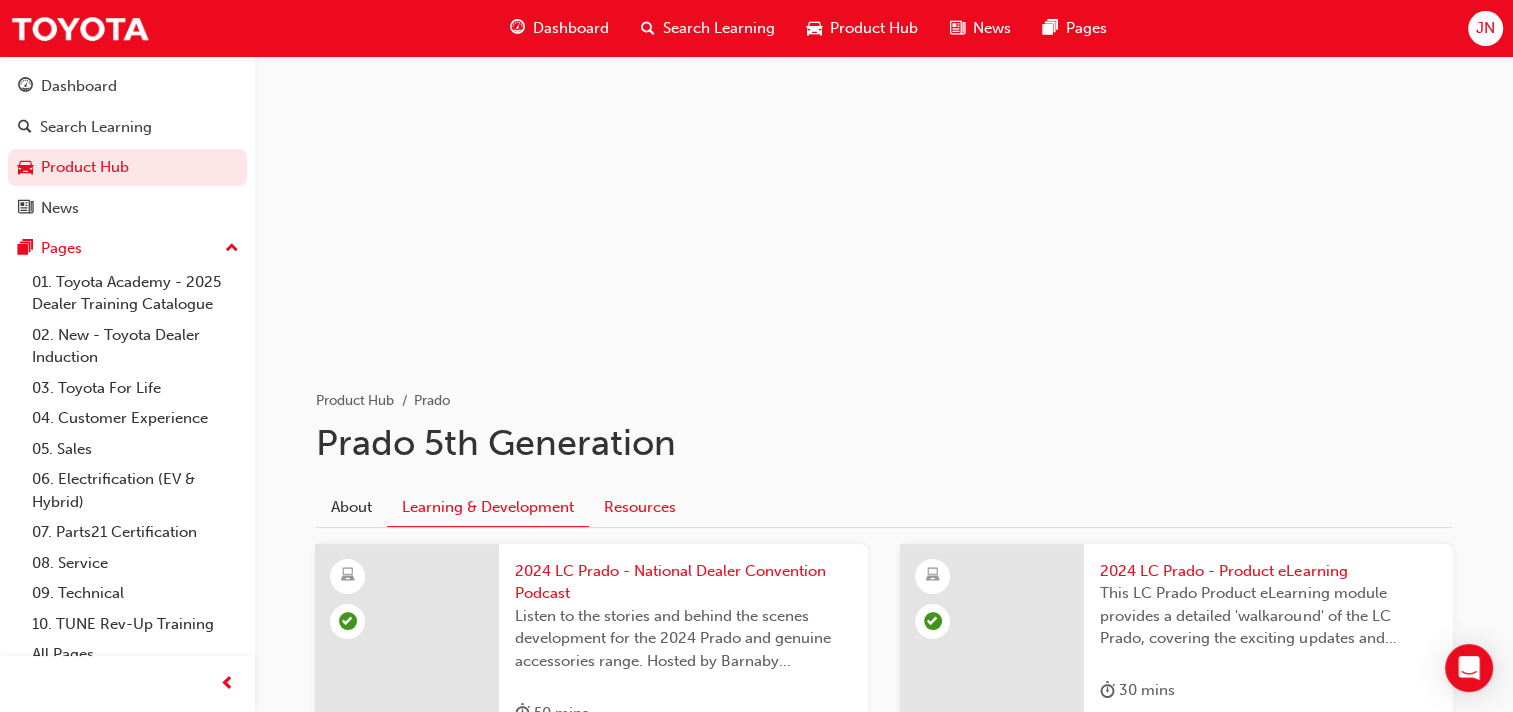 click on "Resources" at bounding box center (640, 507) 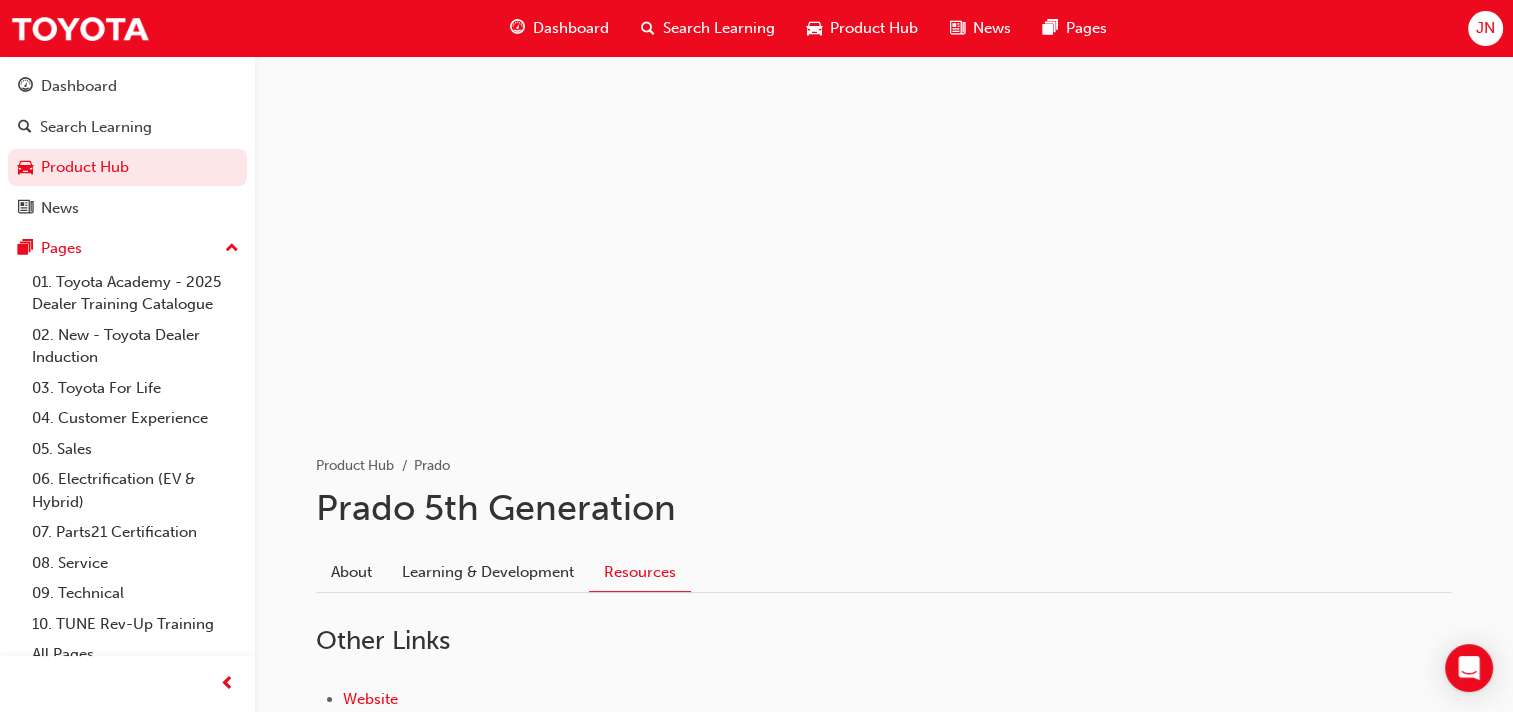 scroll, scrollTop: 0, scrollLeft: 0, axis: both 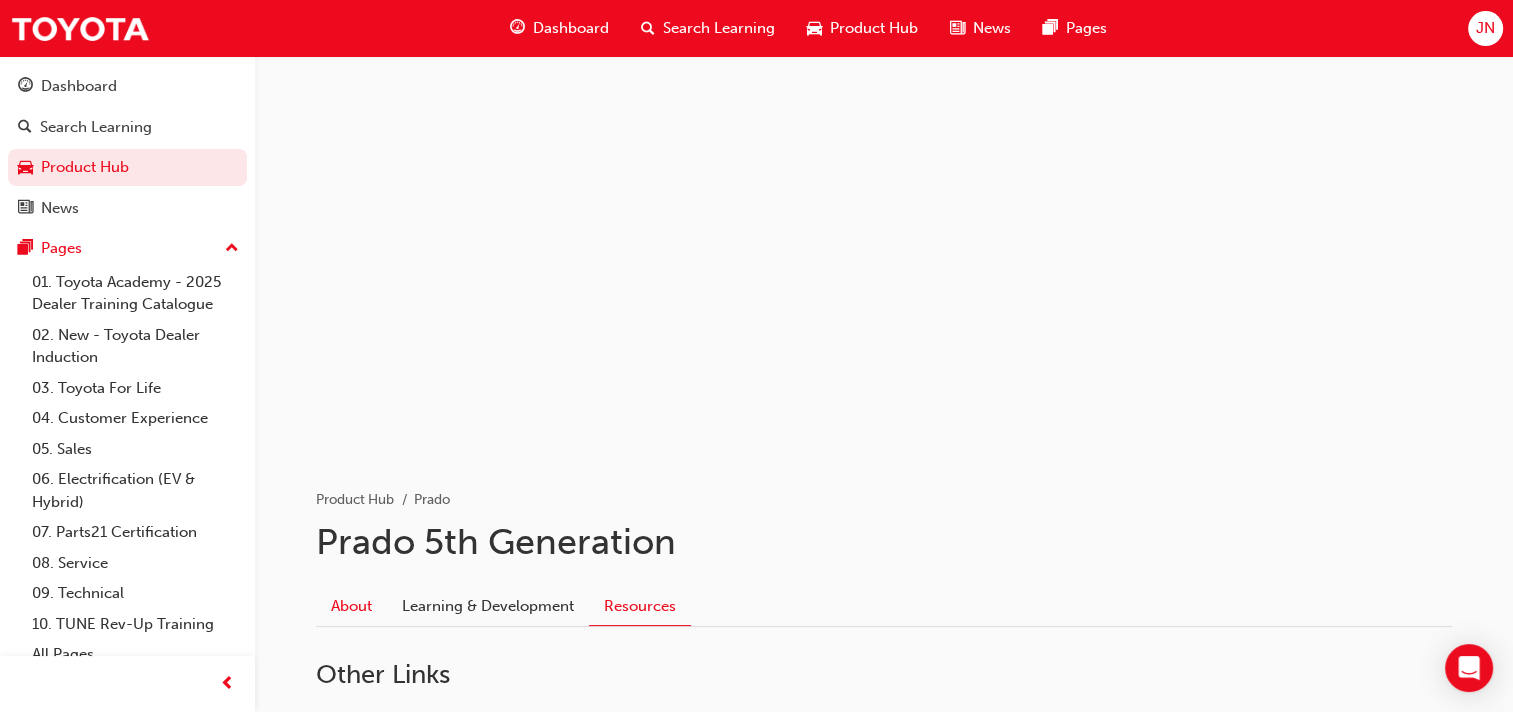click on "About" at bounding box center (351, 606) 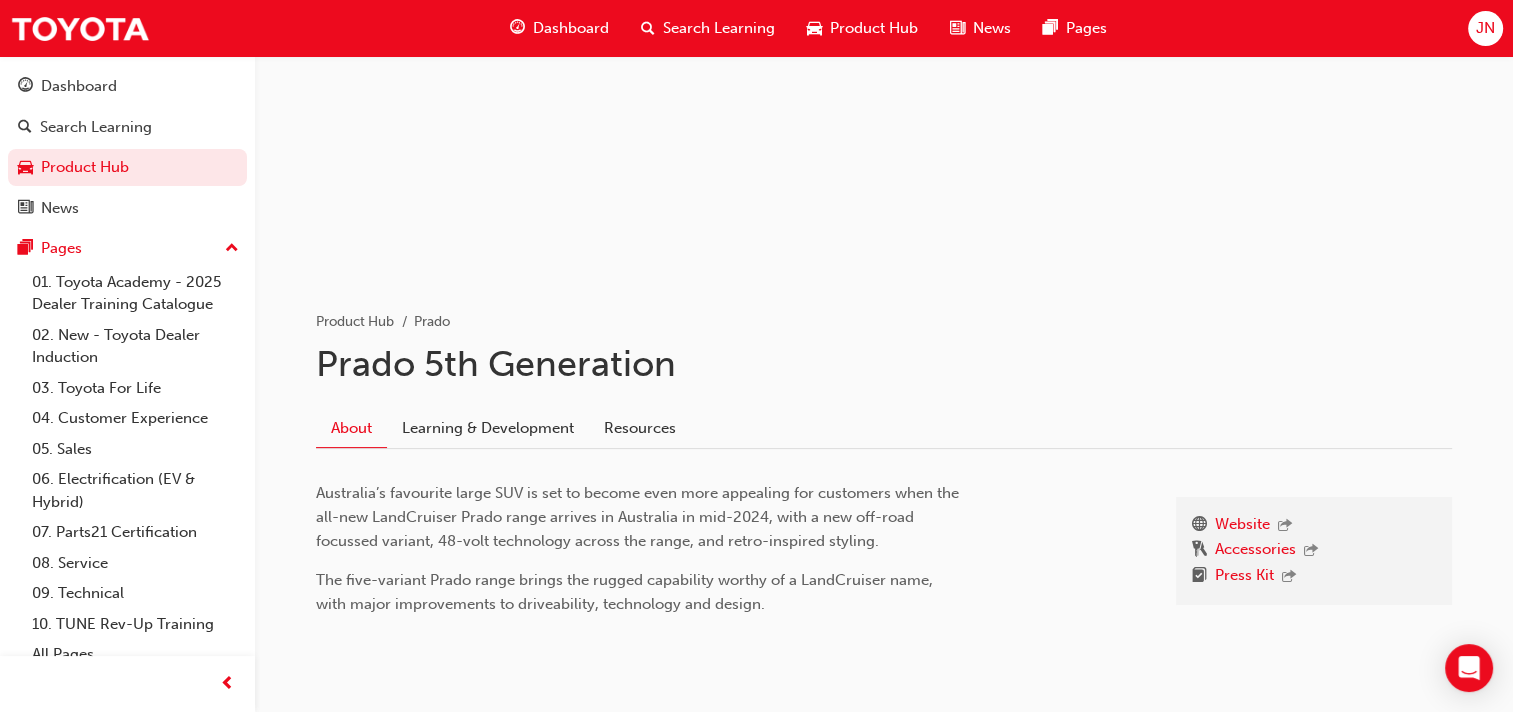 scroll, scrollTop: 200, scrollLeft: 0, axis: vertical 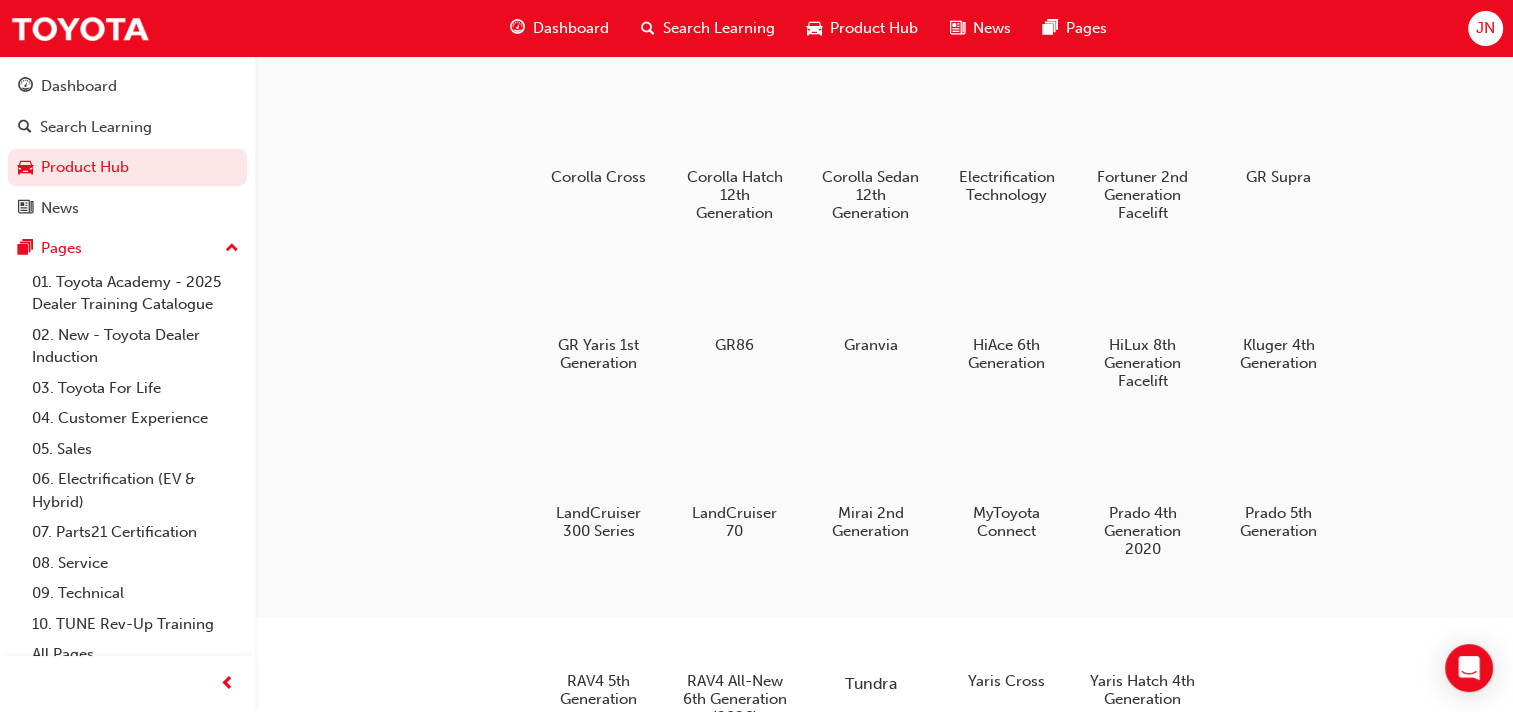 click at bounding box center [870, 625] 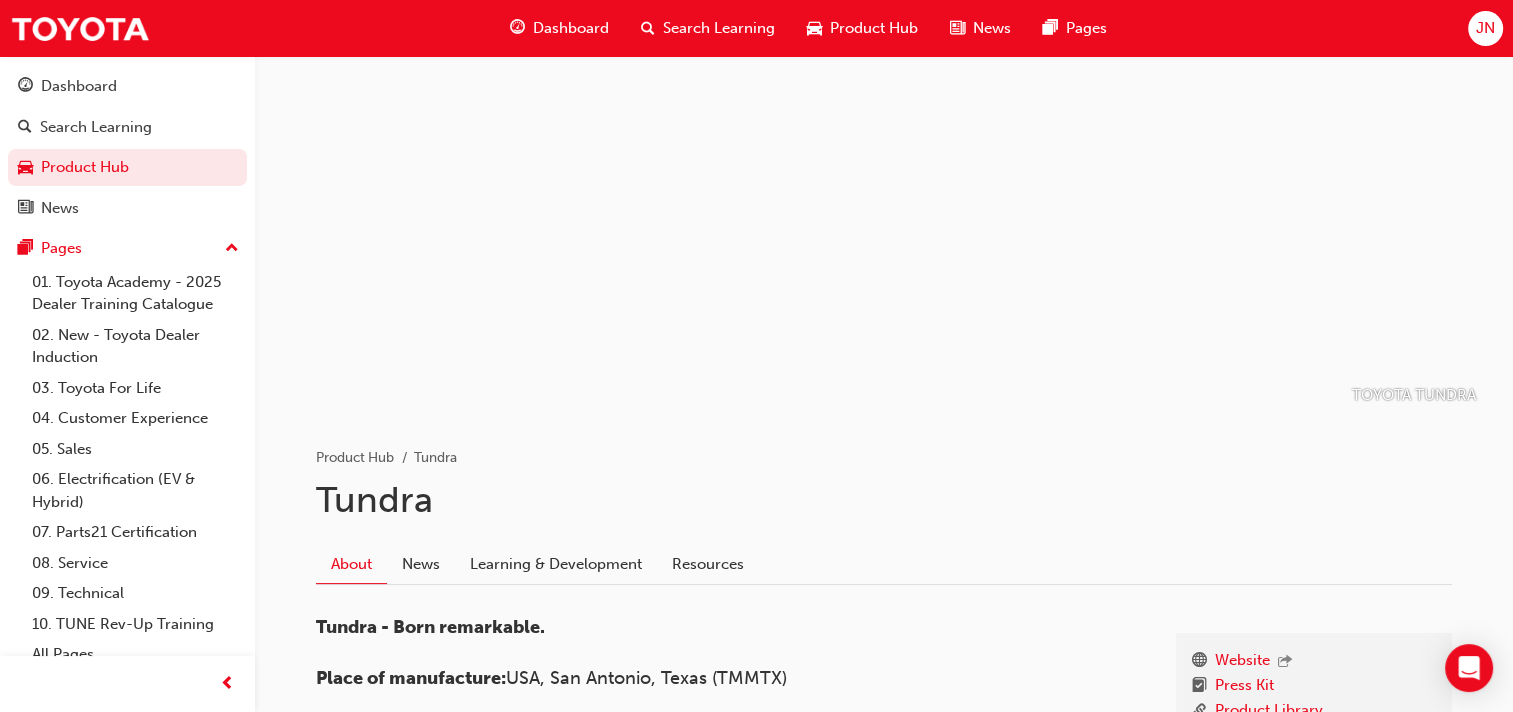 scroll, scrollTop: 0, scrollLeft: 0, axis: both 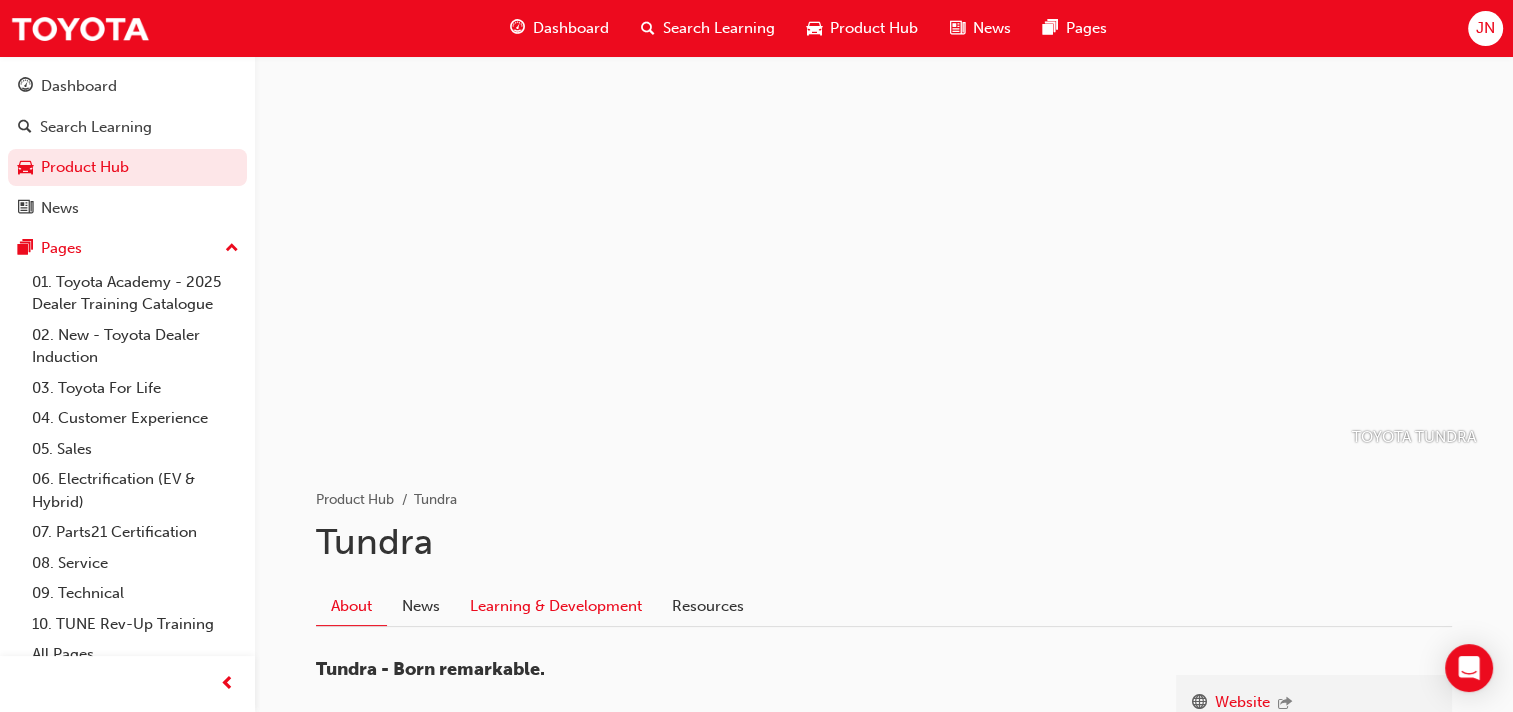 click on "Learning & Development" at bounding box center (556, 606) 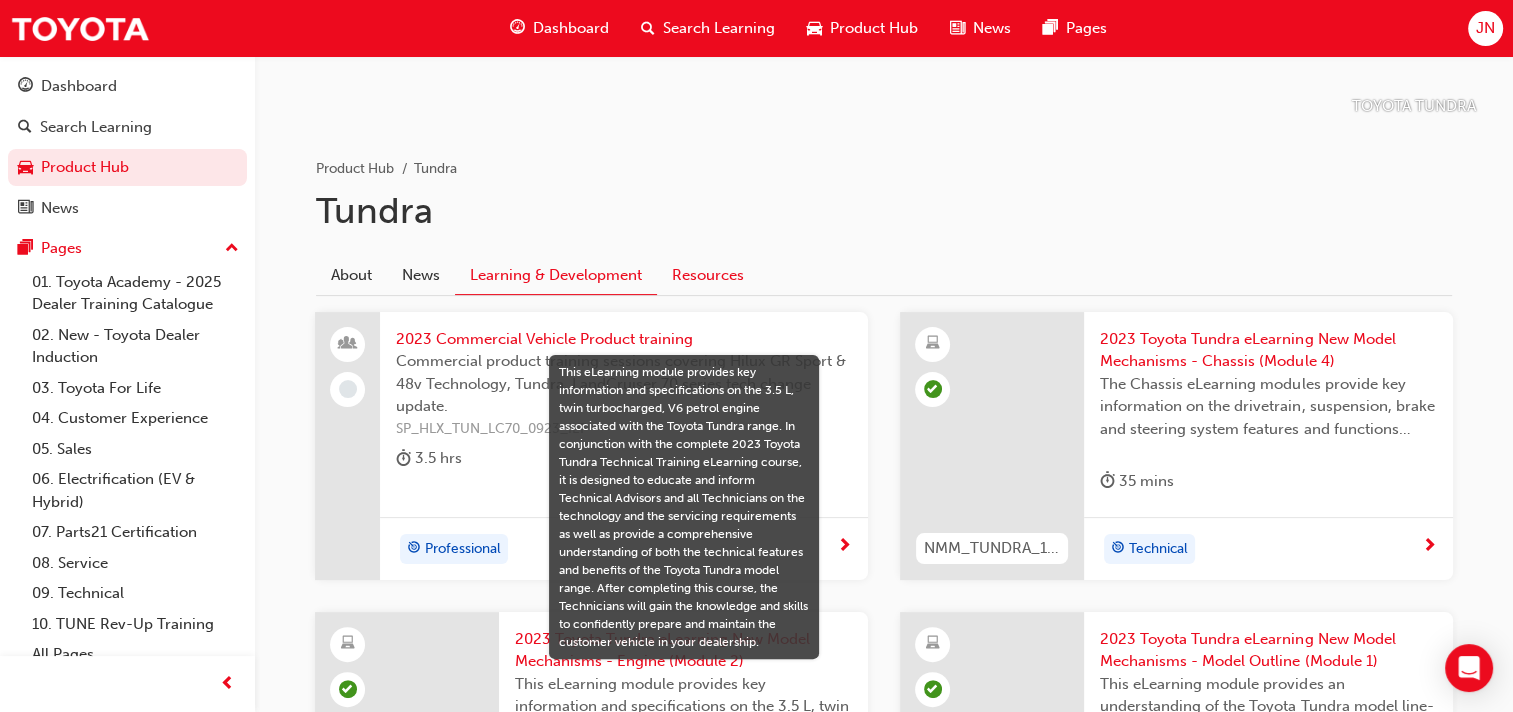 scroll, scrollTop: 300, scrollLeft: 0, axis: vertical 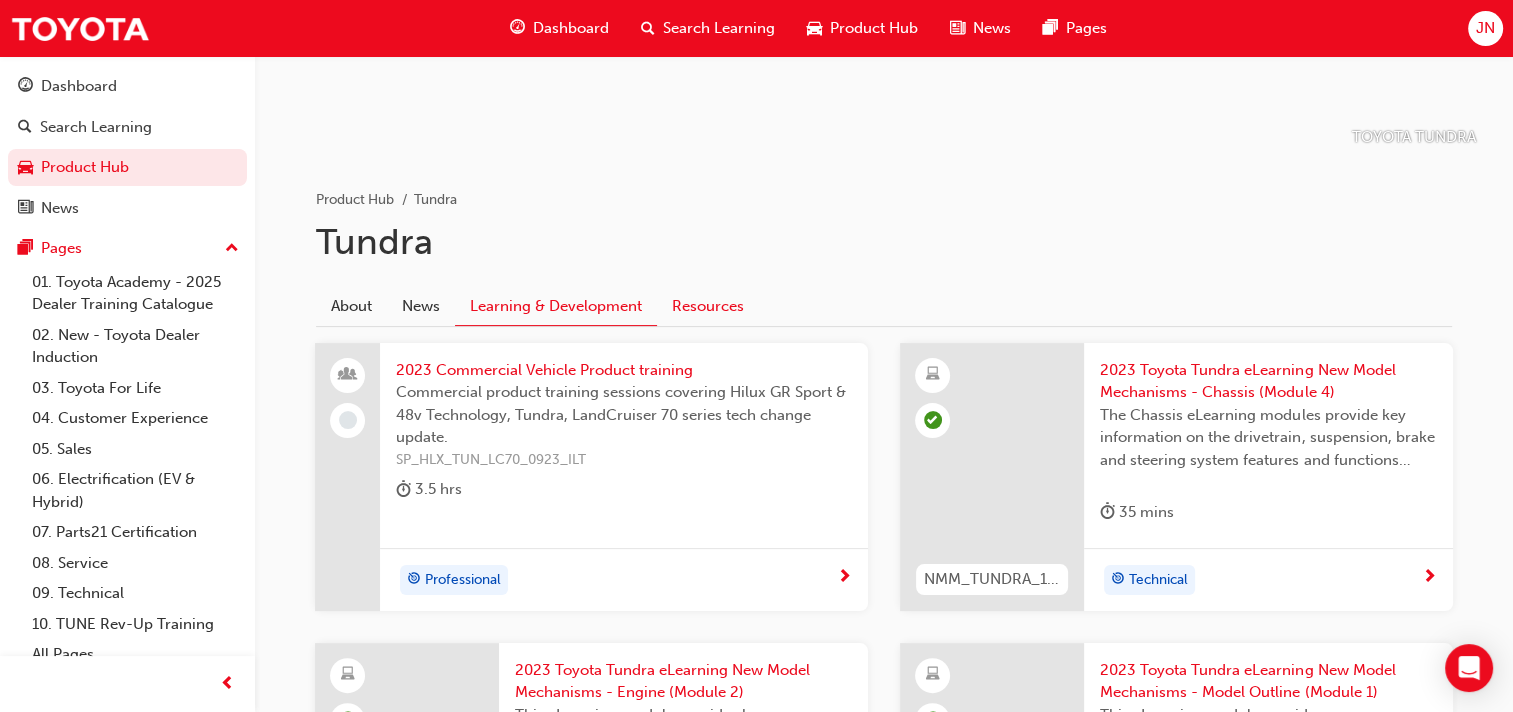 click on "Resources" at bounding box center [708, 306] 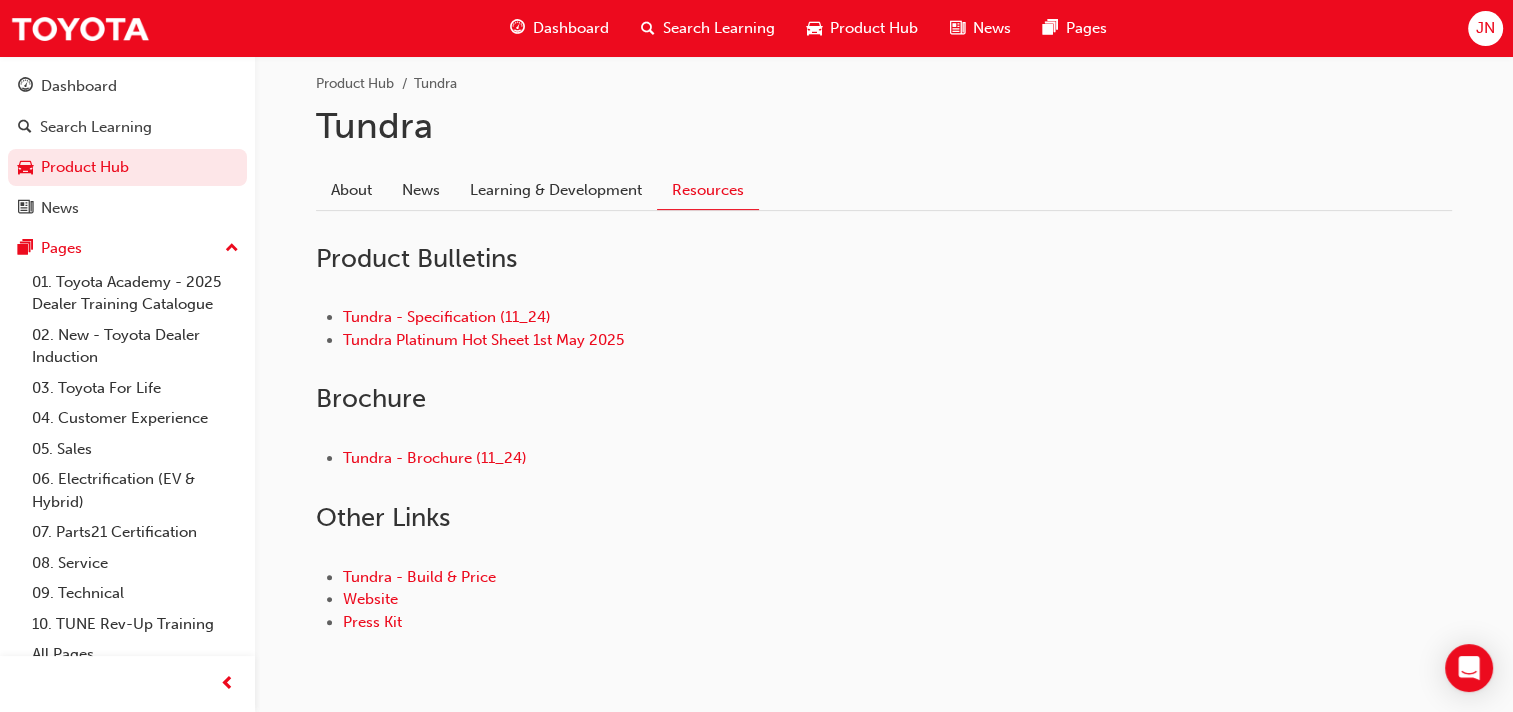 scroll, scrollTop: 381, scrollLeft: 0, axis: vertical 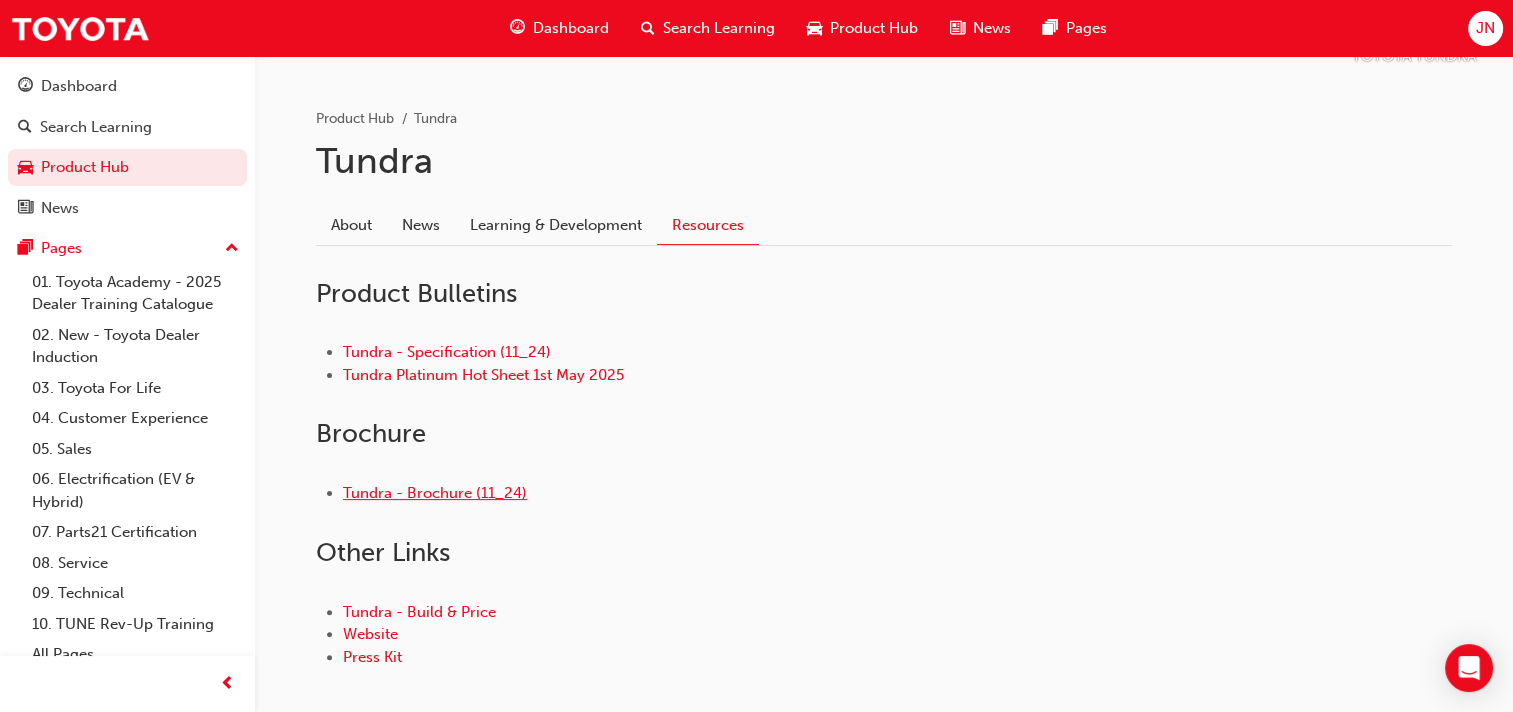 click on "Tundra - Brochure (11_24)" at bounding box center [435, 493] 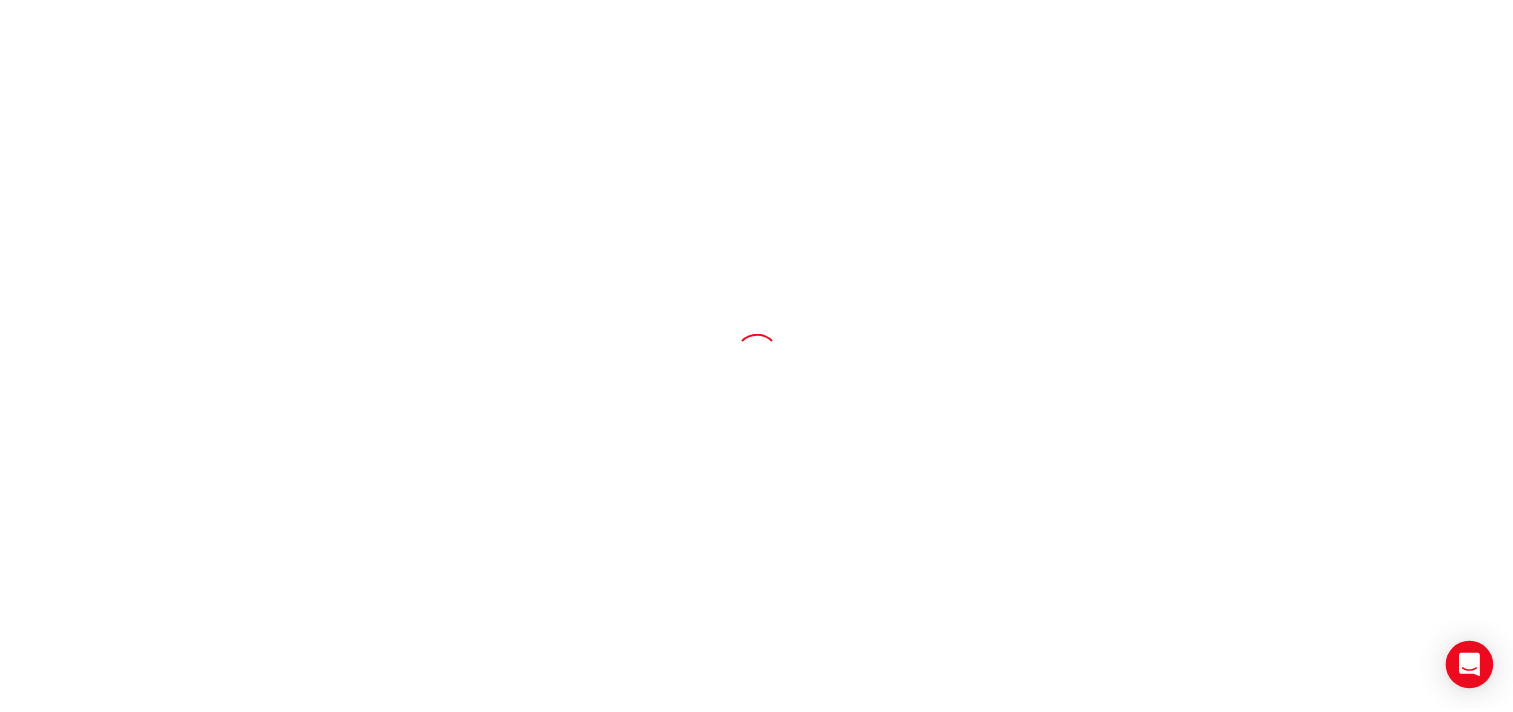 scroll, scrollTop: 0, scrollLeft: 0, axis: both 